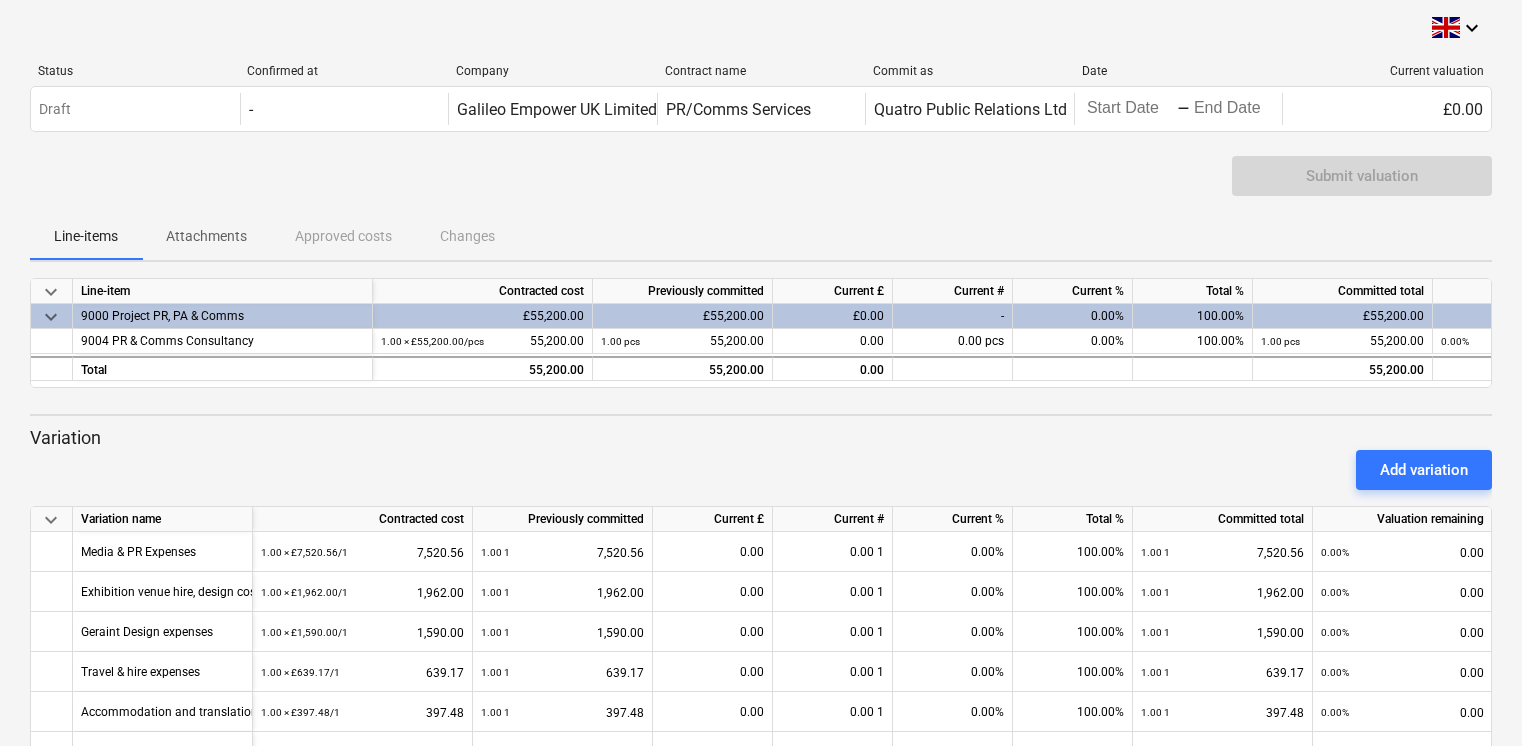 scroll, scrollTop: 266, scrollLeft: 0, axis: vertical 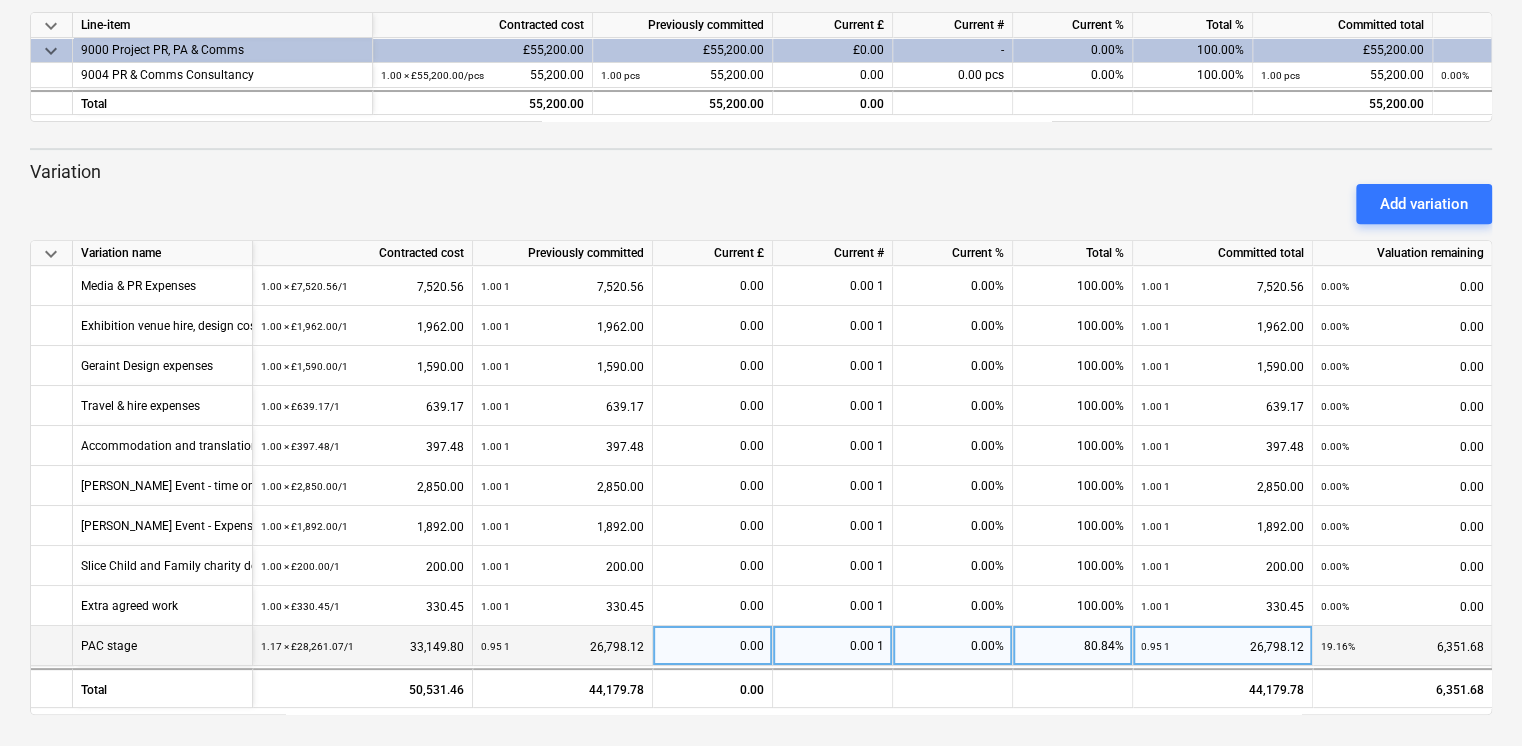 click on "0.00" at bounding box center [712, 646] 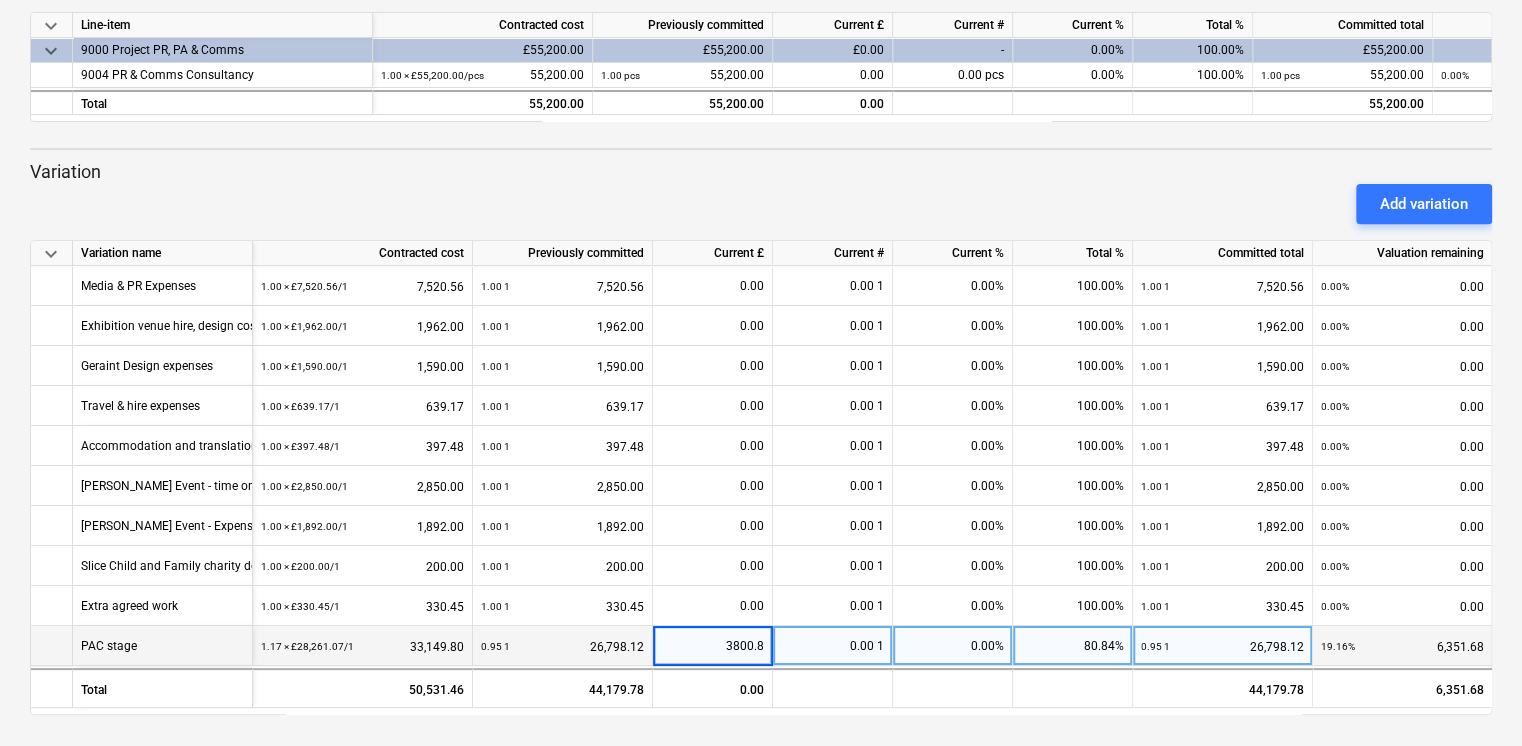 type on "3800.86" 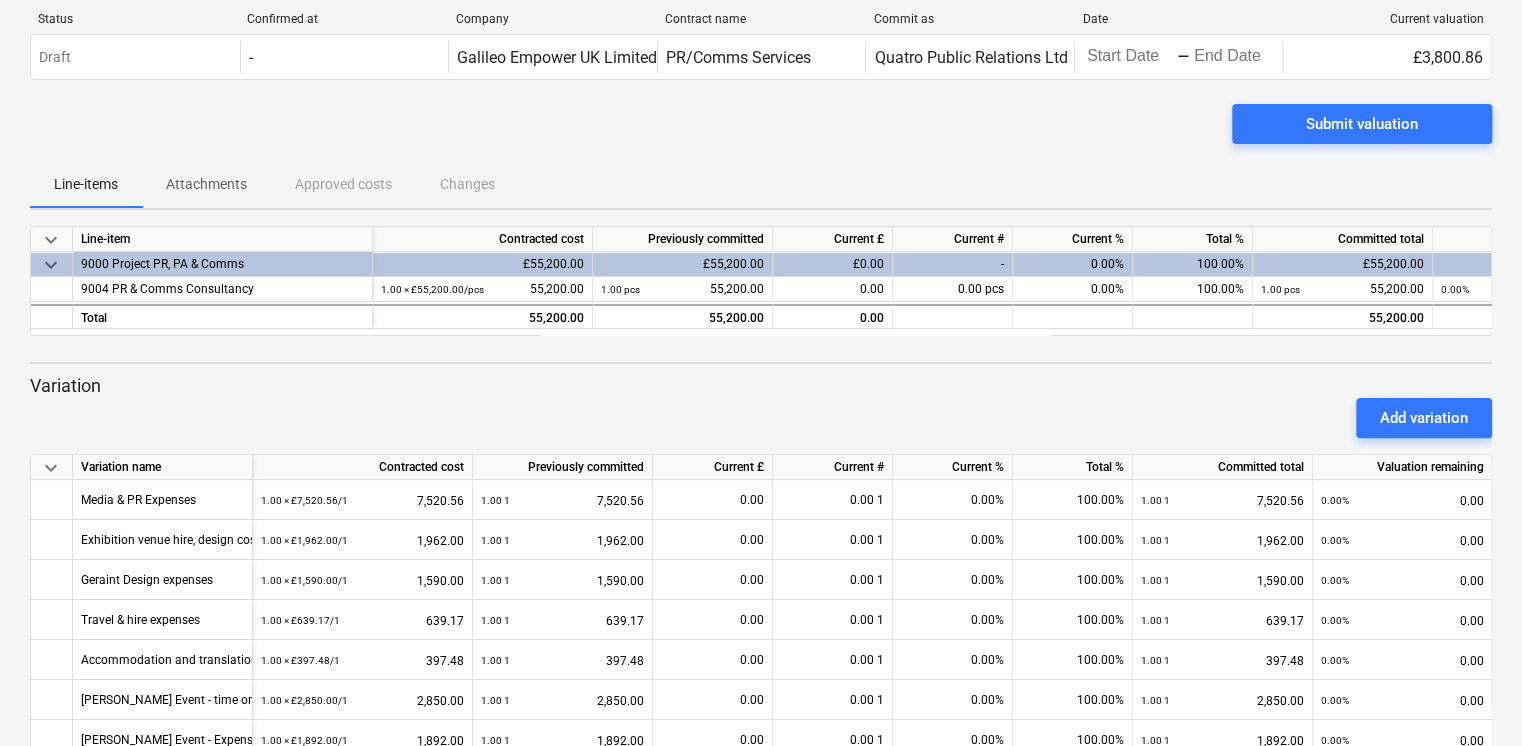 scroll, scrollTop: 0, scrollLeft: 0, axis: both 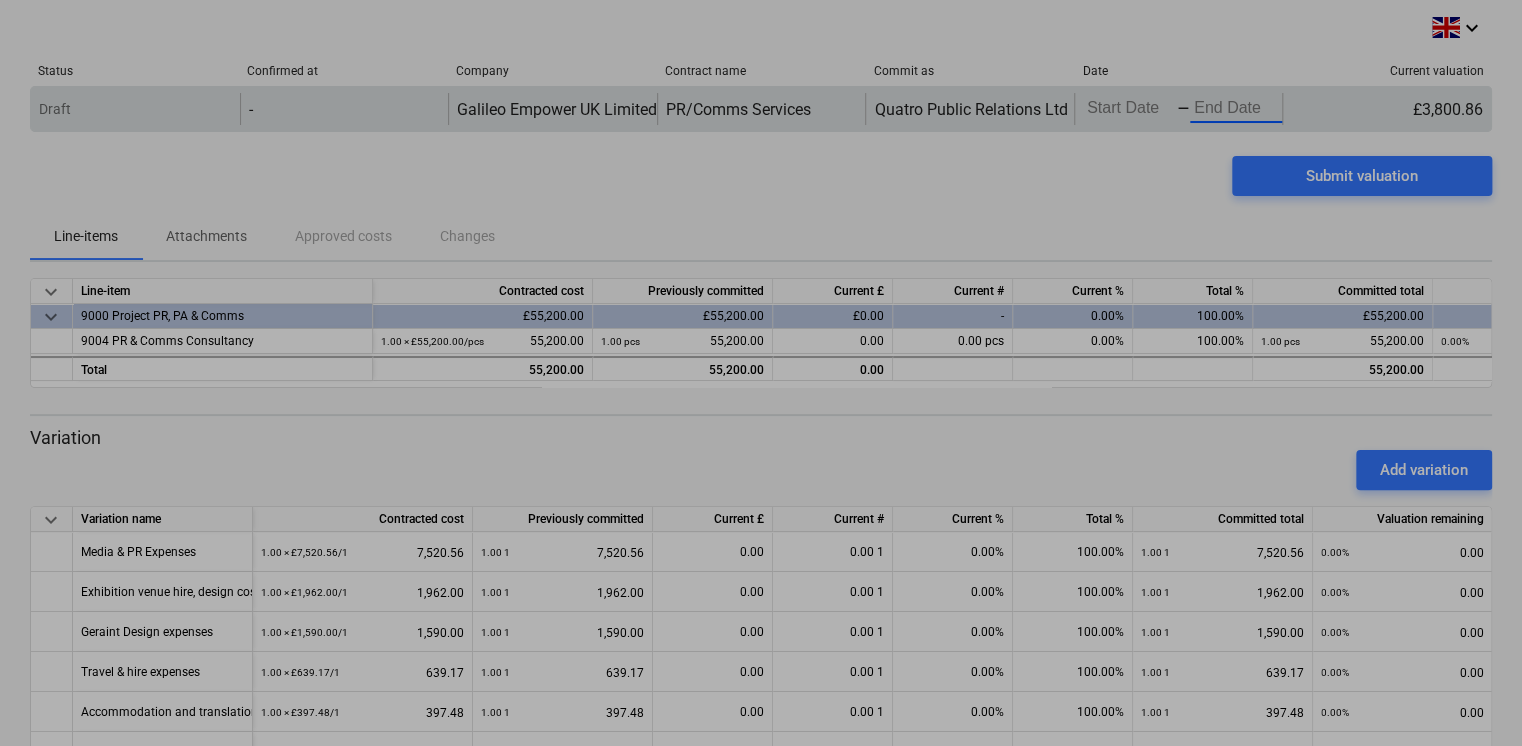 click on "keyboard_arrow_down Status Confirmed at Company Contract name Commit as Date Current valuation Draft - Galileo Empower UK Limited (previously GGE Scotland Limited) PR/Comms Services Quatro Public Relations Ltd Press the down arrow key to interact with the calendar and
select a date. Press the question mark key to get the keyboard shortcuts for changing dates. - Press the down arrow key to interact with the calendar and
select a date. Press the question mark key to get the keyboard shortcuts for changing dates. £3,800.86 Please wait Submit valuation Line-items Attachments Approved costs Changes keyboard_arrow_down Line-item Contracted cost Previously committed Current £ Current # Current % Total % Committed total Valuation remaining keyboard_arrow_down 9000 Project PR, PA & Comms  £55,200.00 £55,200.00 £0.00 - 0.00% 100.00% £55,200.00 £0.00 9004 PR & Comms Consultancy  1.00   ×   £55,200.00 / pcs 55,200.00 1.00   pcs 55,200.00 0.00 0.00   pcs 0.00% 100.00% 1.00   pcs 55,200.00 0.00%" at bounding box center [761, 373] 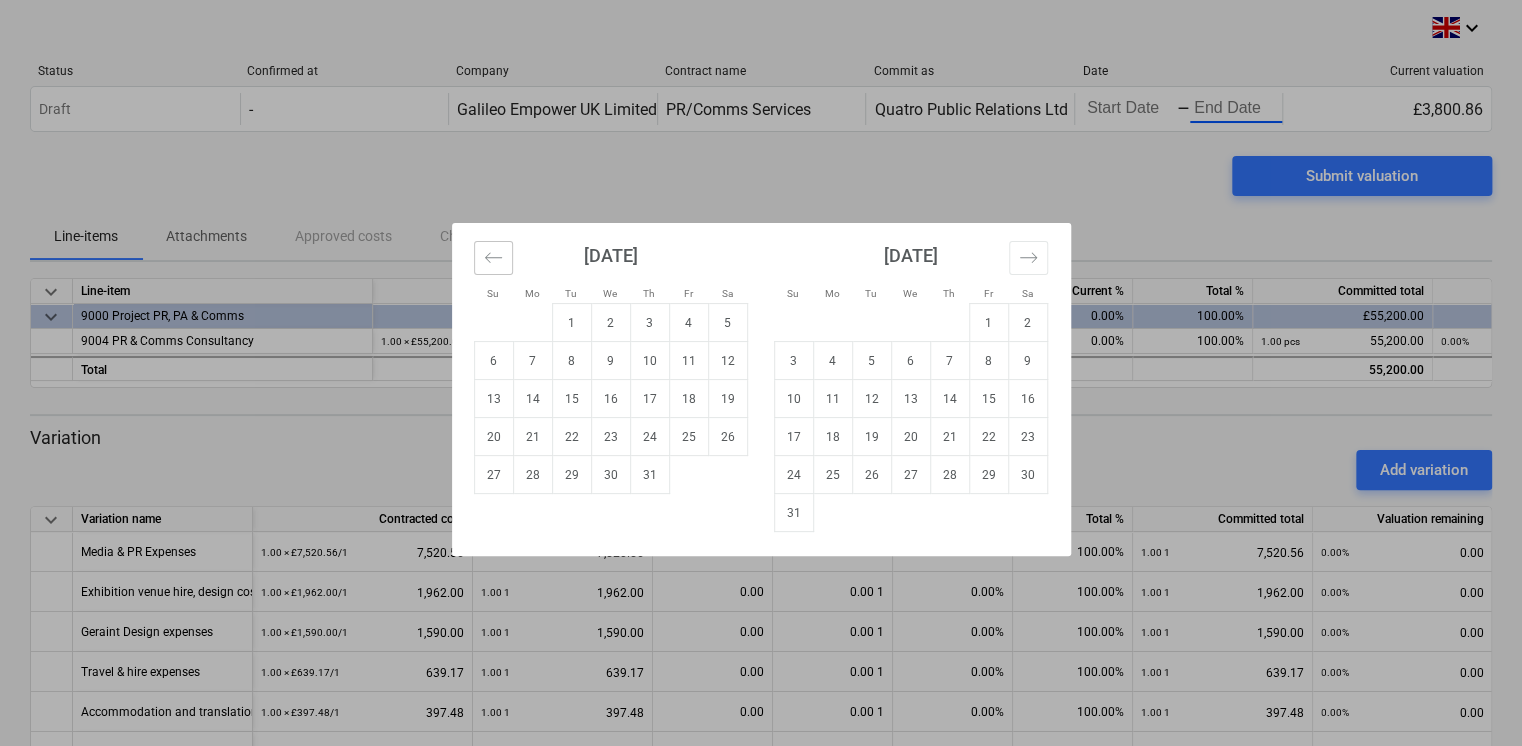 click 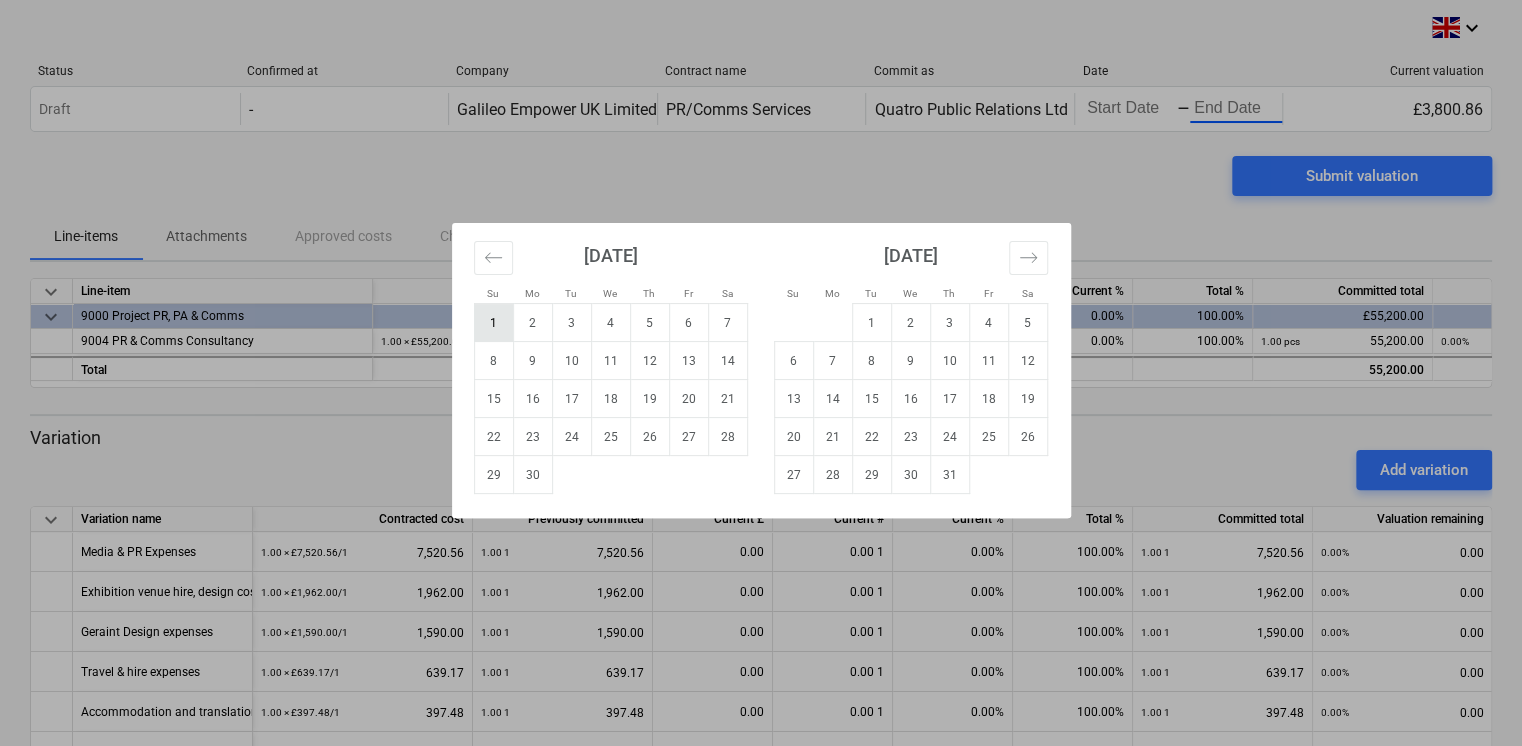 click on "1" at bounding box center (493, 323) 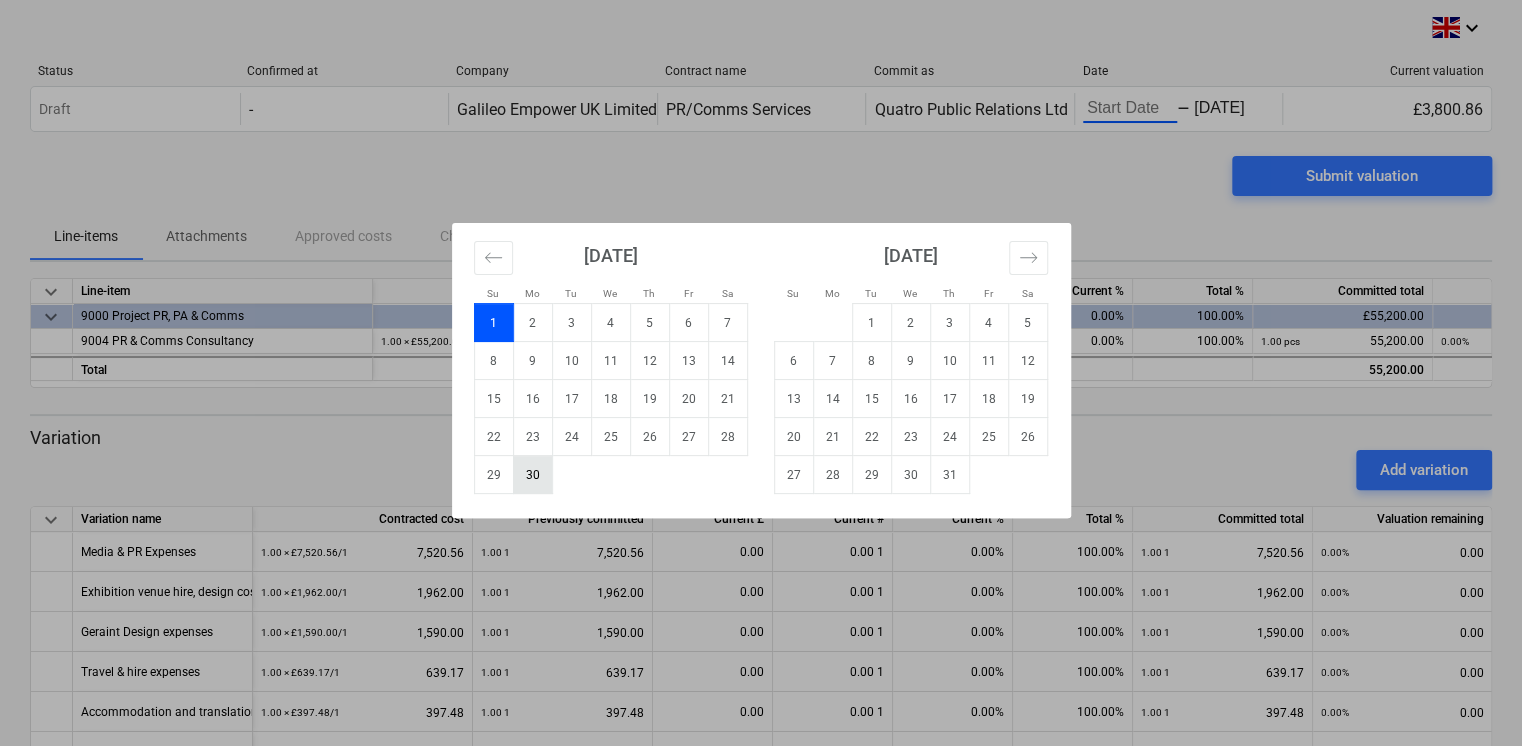 click on "30" at bounding box center (532, 475) 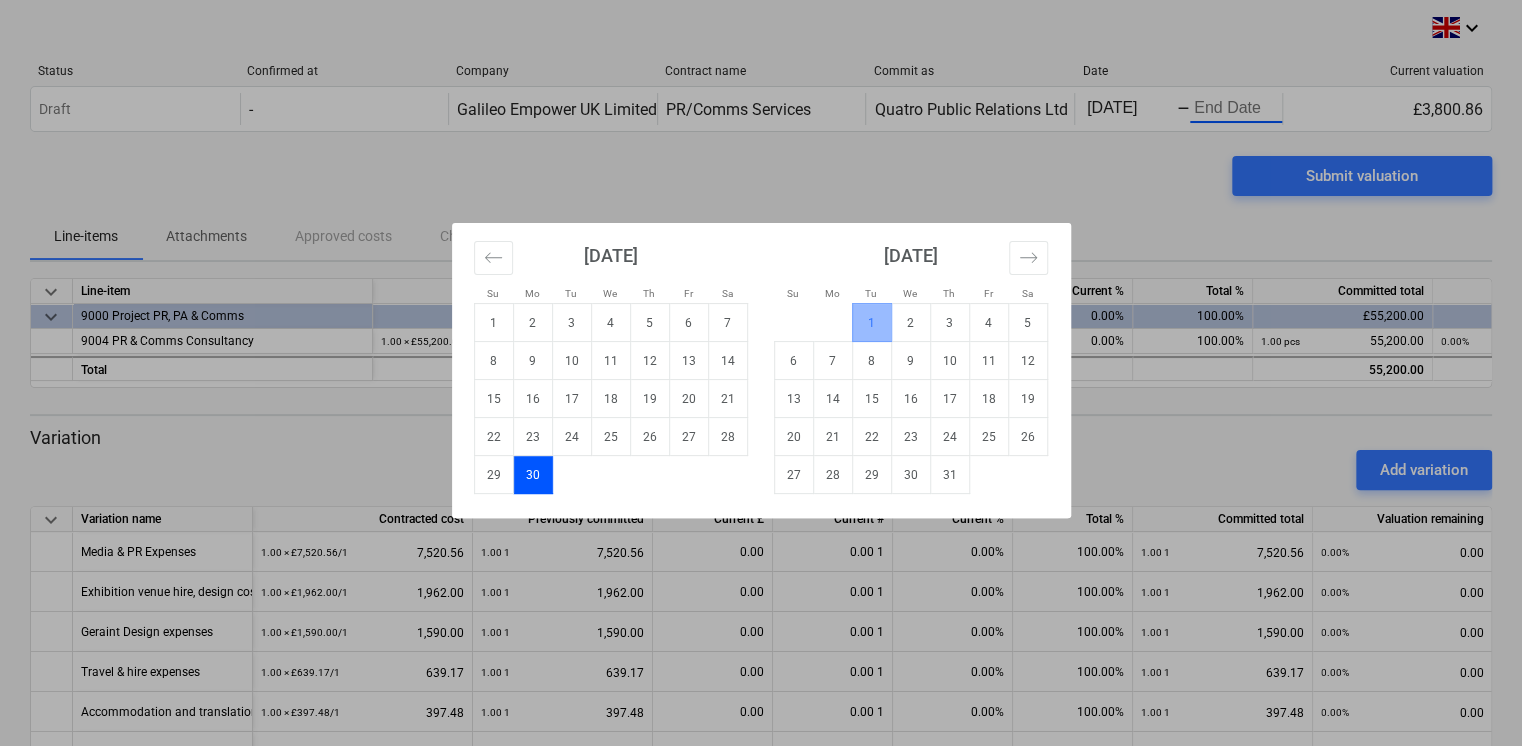 scroll, scrollTop: 0, scrollLeft: 1, axis: horizontal 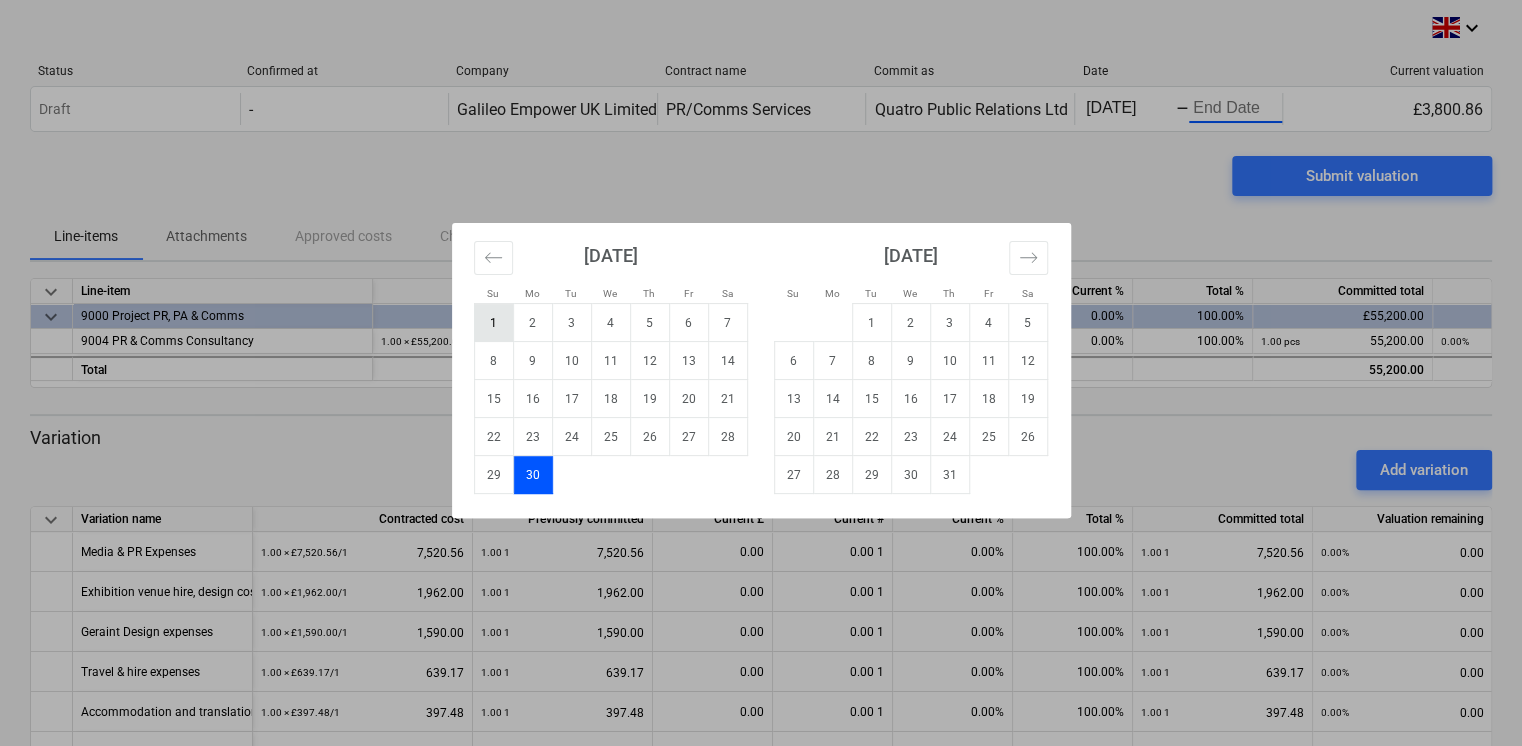 click on "1" at bounding box center (493, 323) 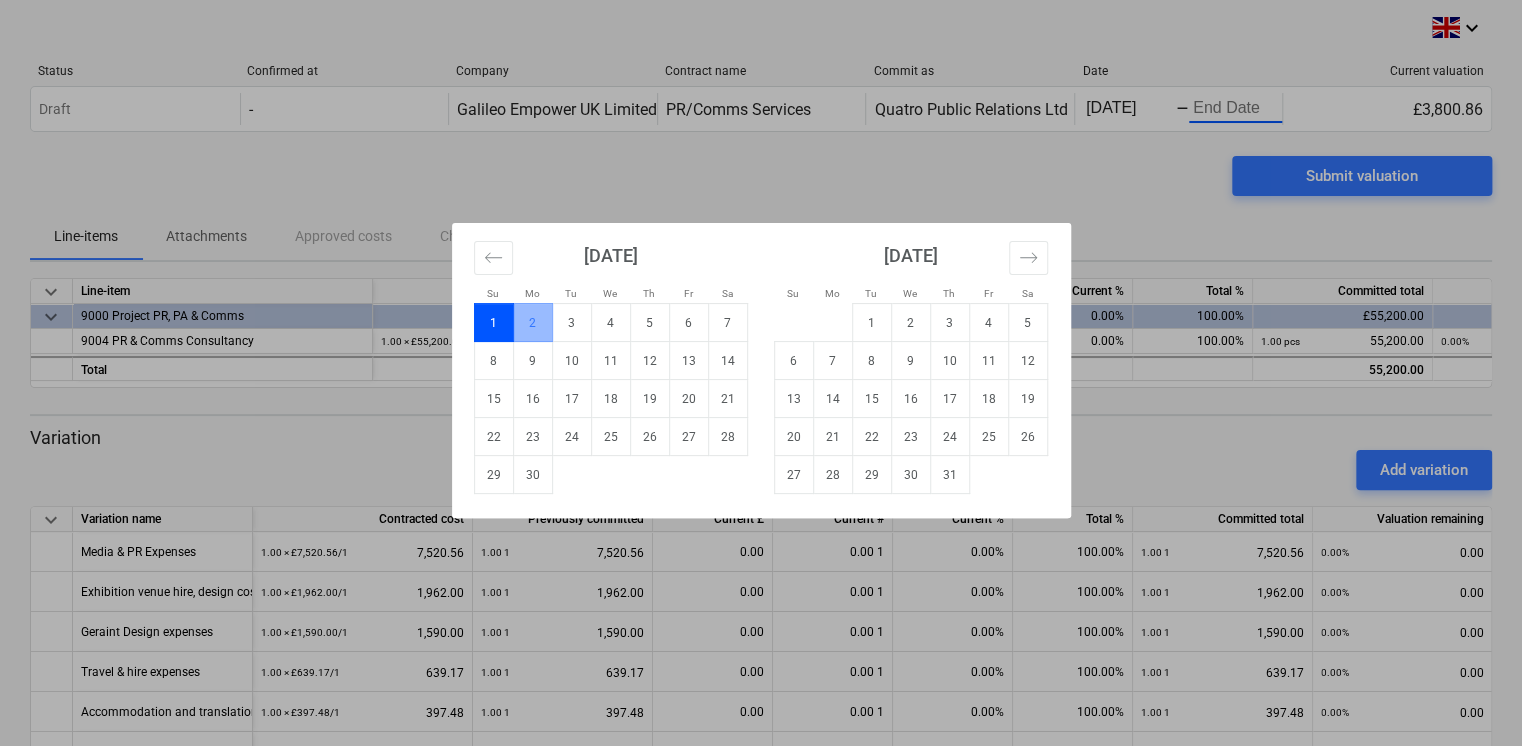 click on "1" at bounding box center [493, 323] 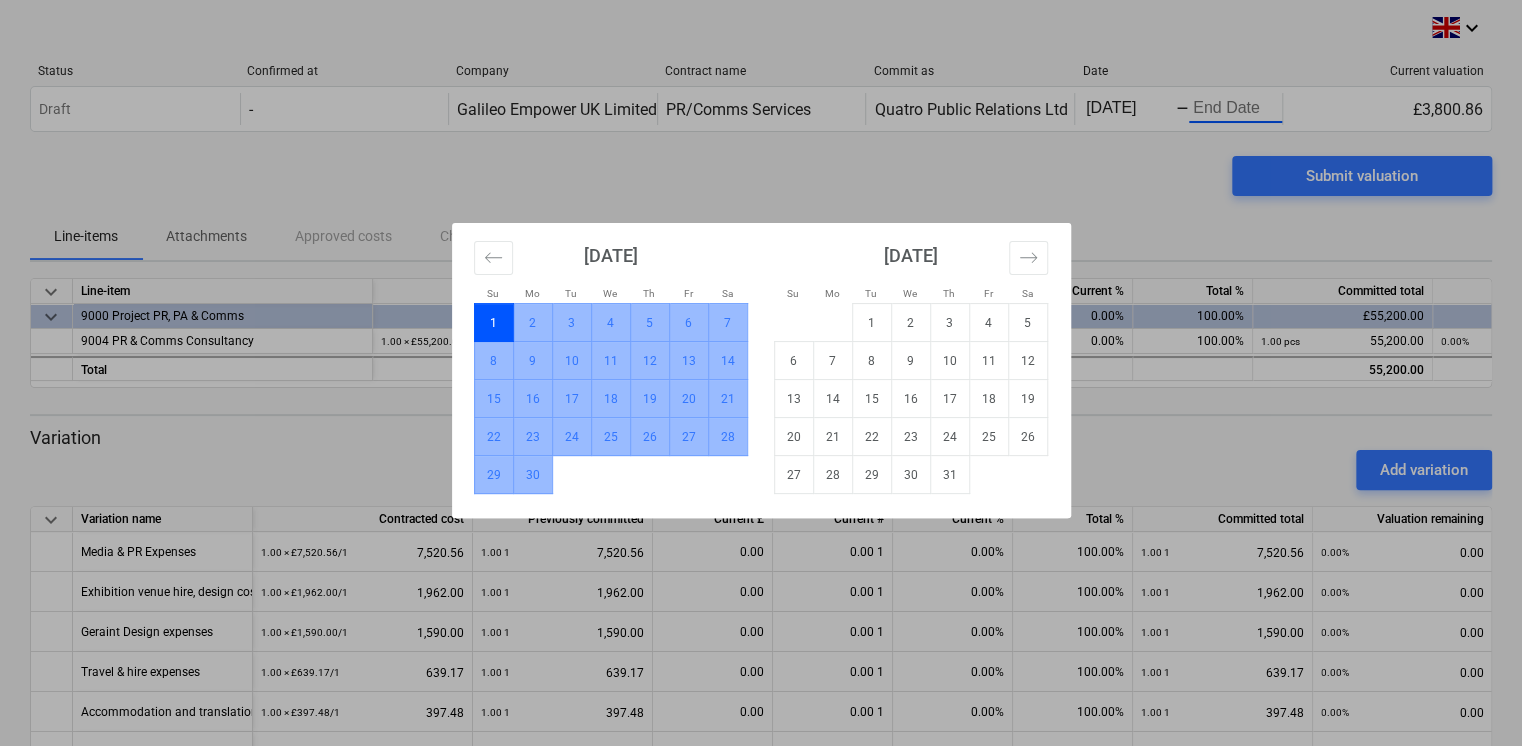click on "30" at bounding box center (532, 475) 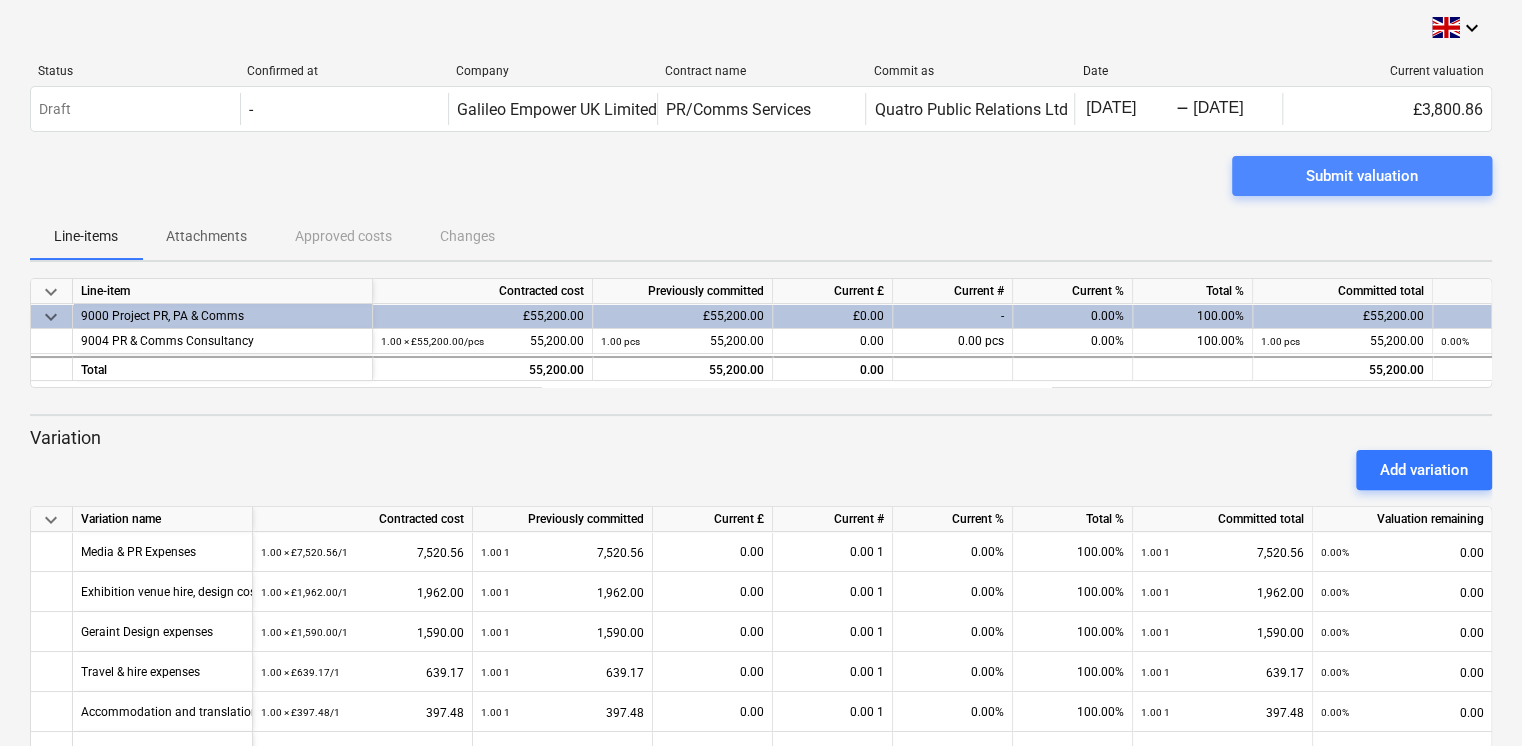 click on "Submit valuation" at bounding box center (1362, 176) 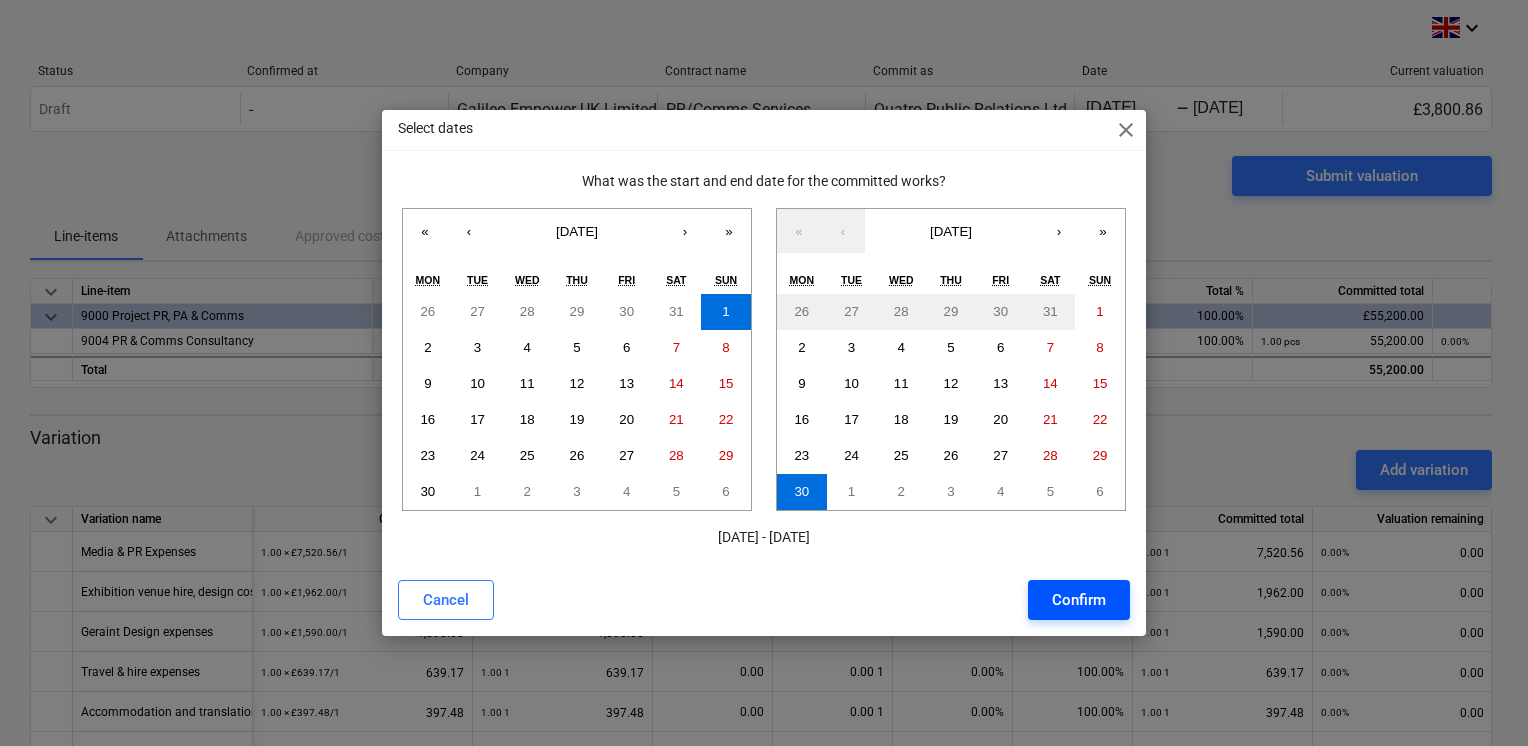 click on "Confirm" at bounding box center (1079, 600) 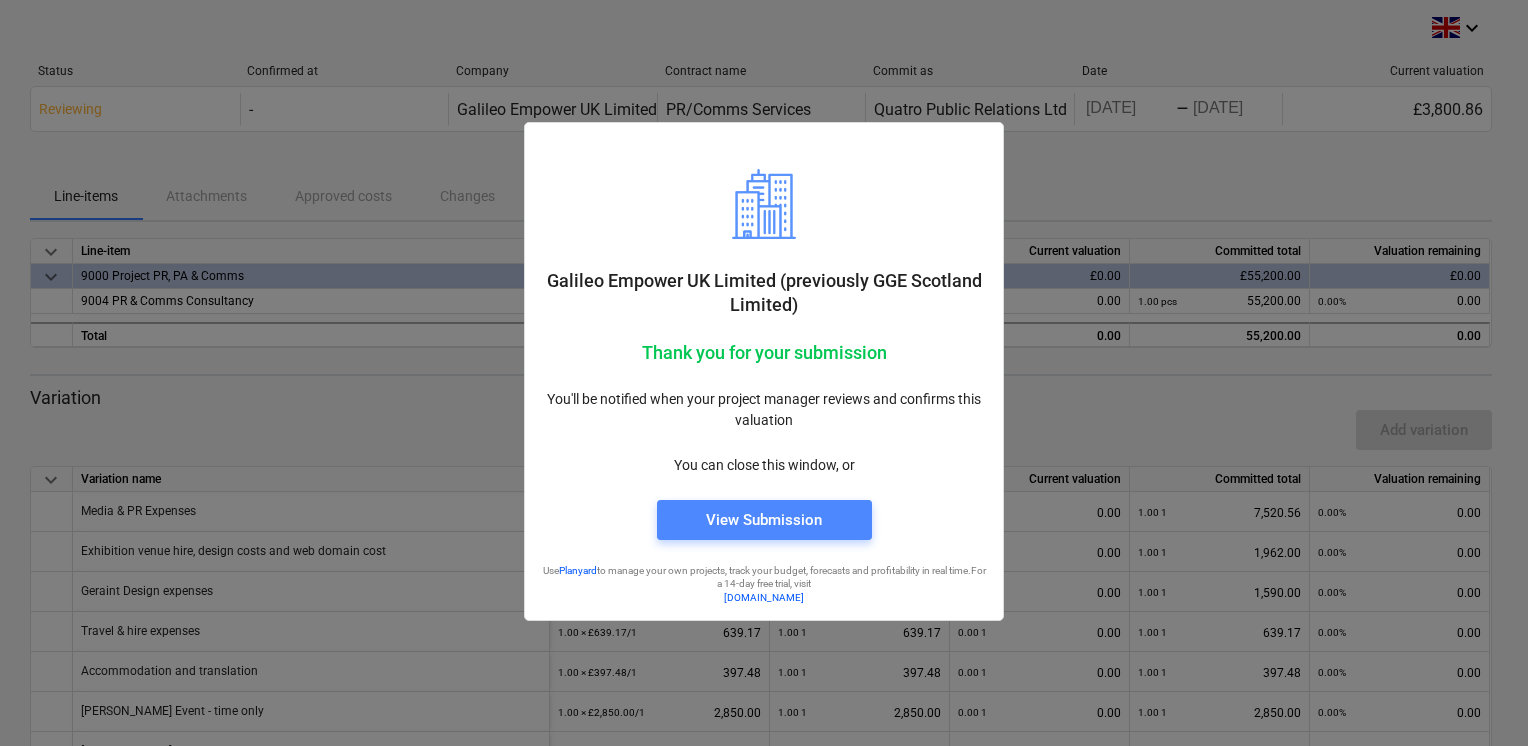 click on "View Submission" at bounding box center [764, 520] 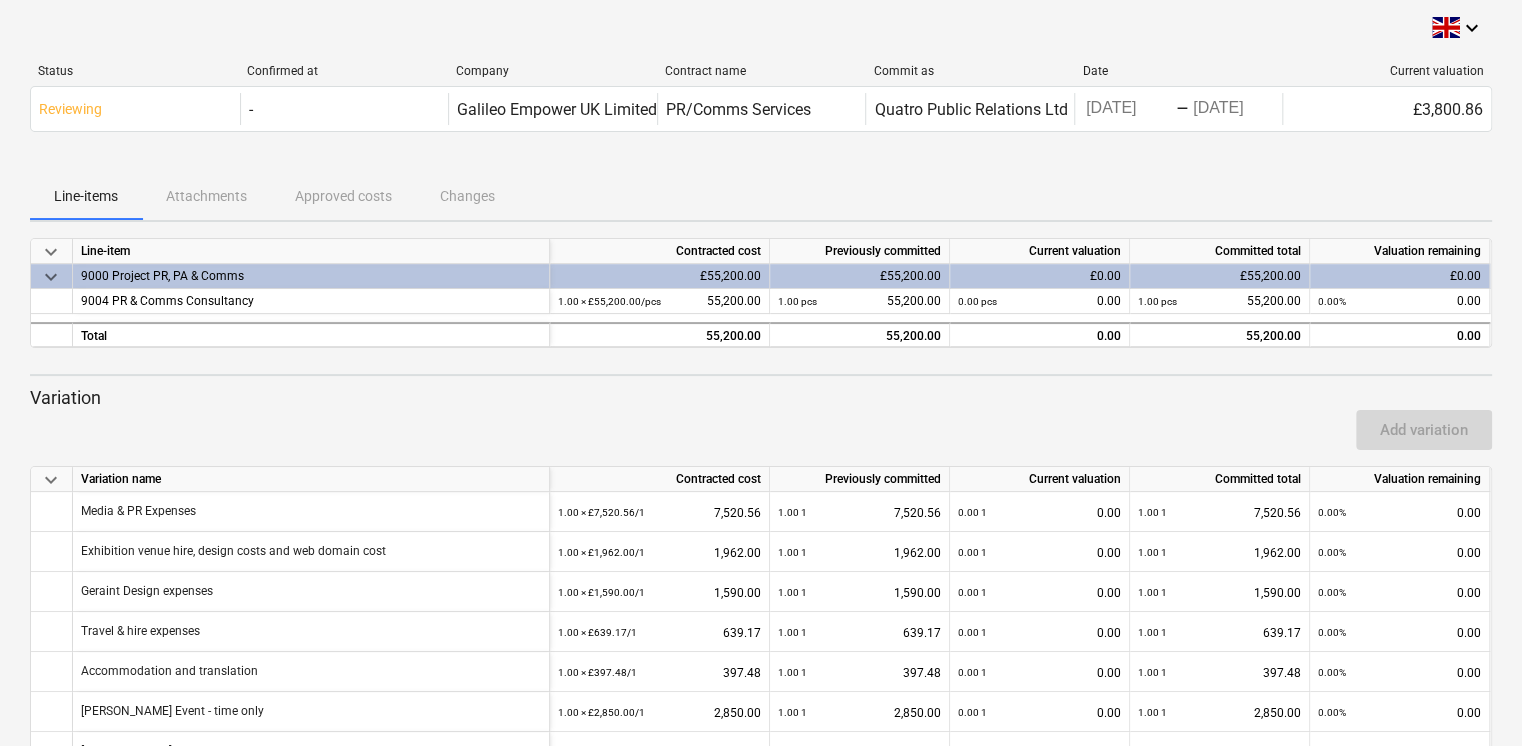 scroll, scrollTop: 226, scrollLeft: 0, axis: vertical 